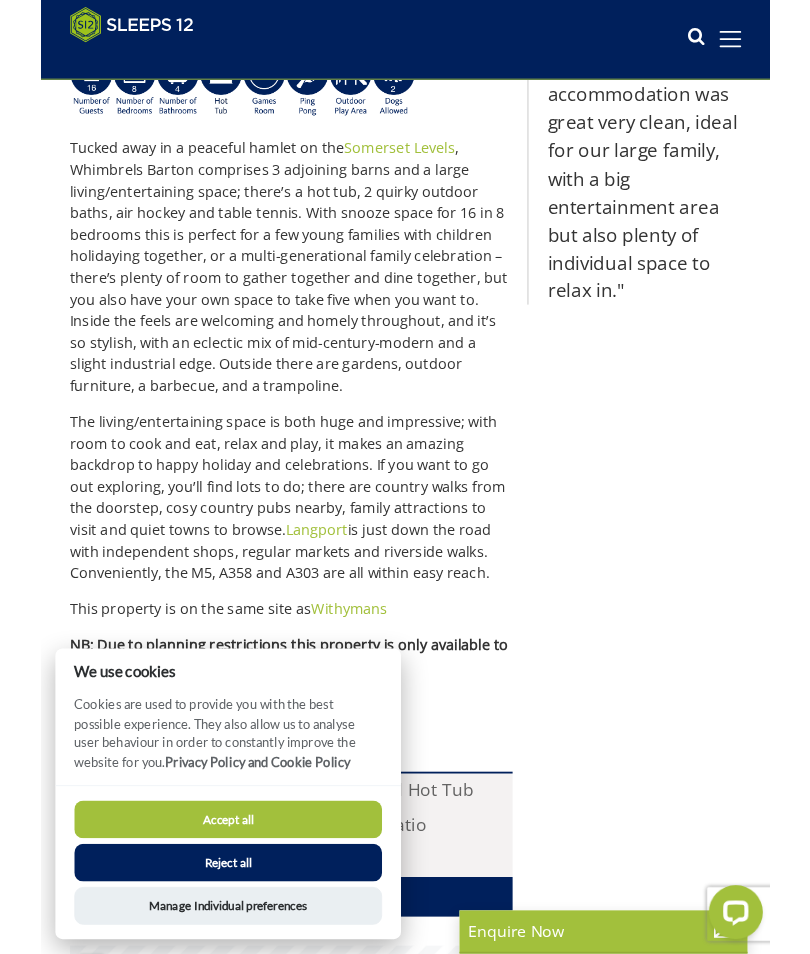 scroll, scrollTop: 692, scrollLeft: 0, axis: vertical 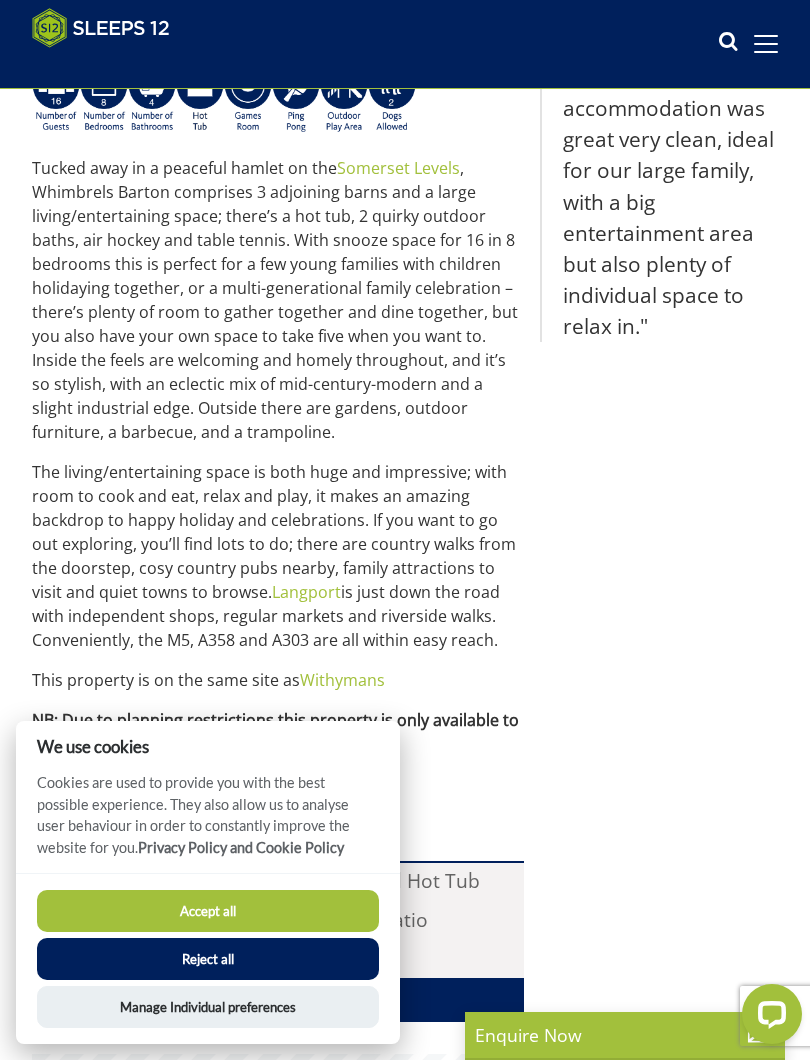 click on "Accept all" at bounding box center [208, 911] 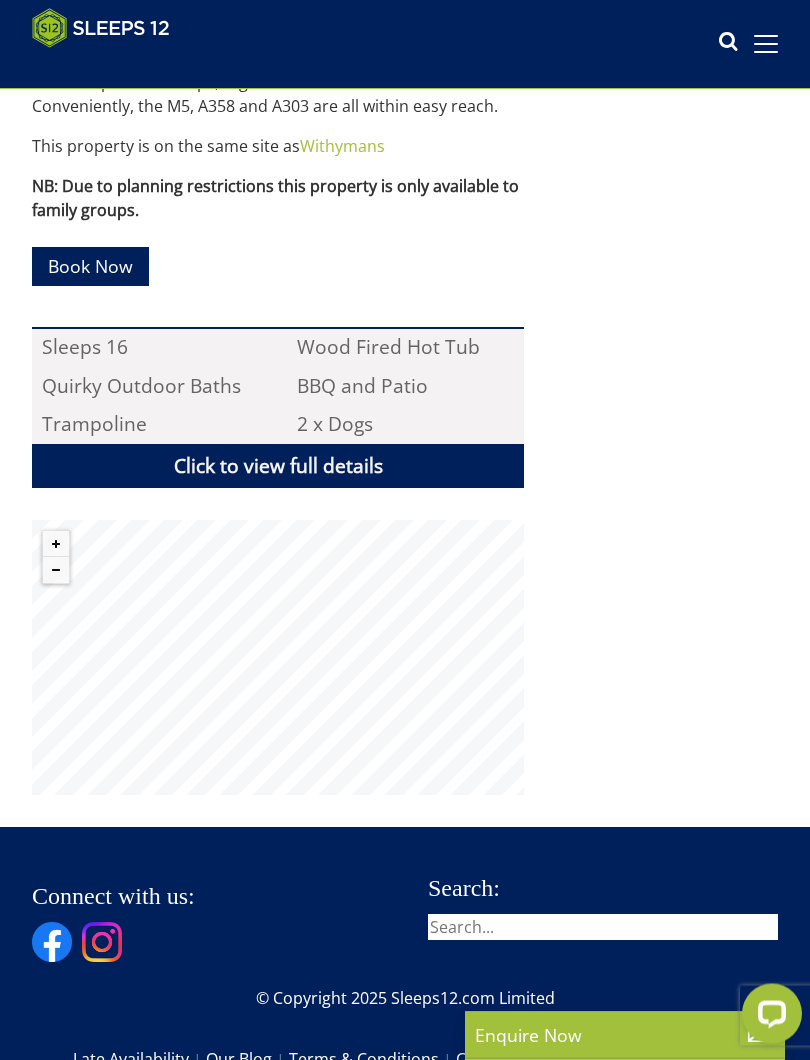 scroll, scrollTop: 1228, scrollLeft: 0, axis: vertical 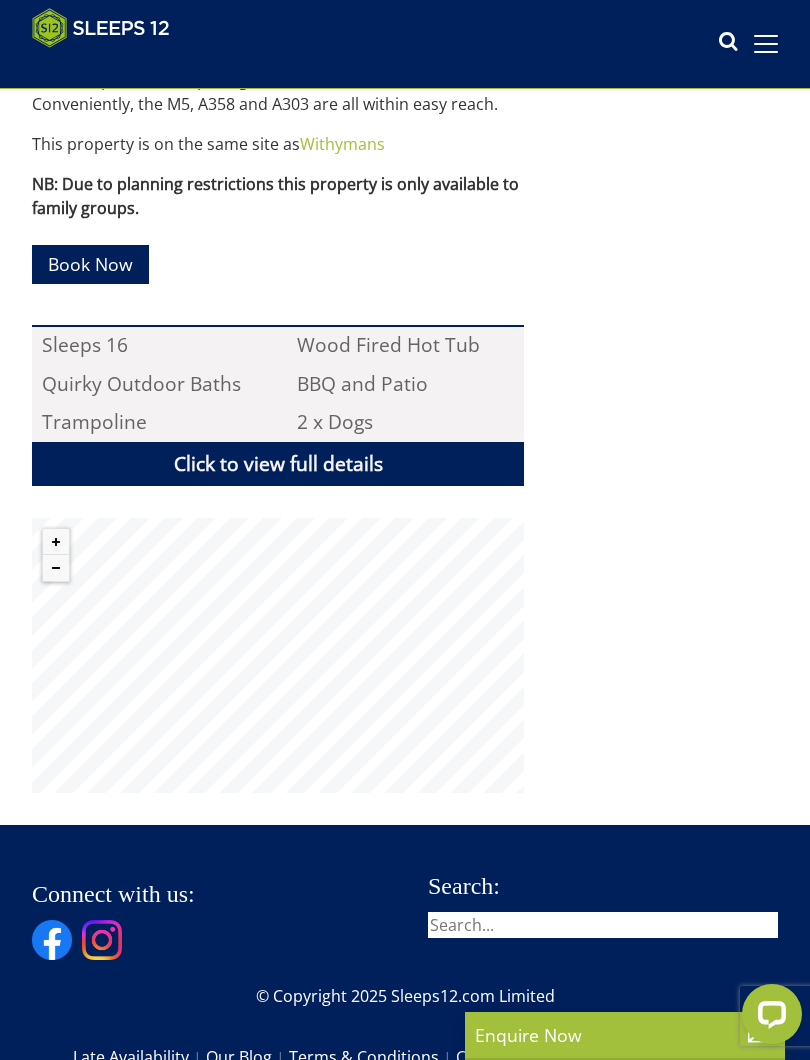 click on "Click to view full details" at bounding box center (278, 464) 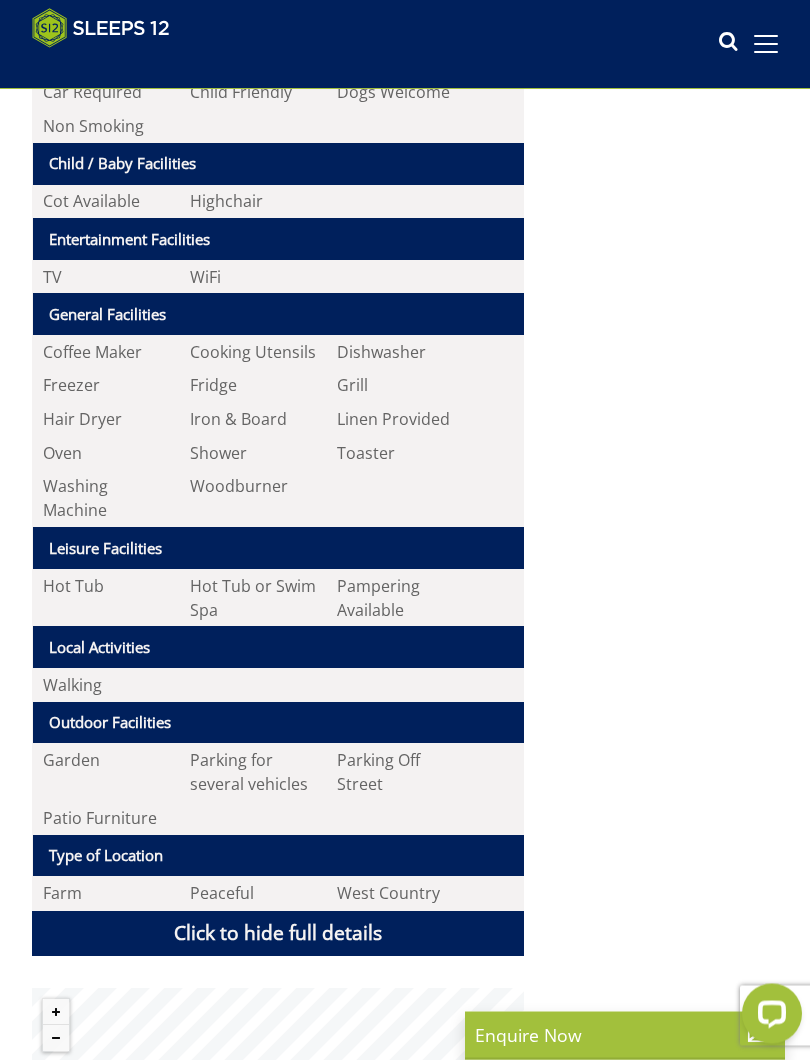 scroll, scrollTop: 1812, scrollLeft: 0, axis: vertical 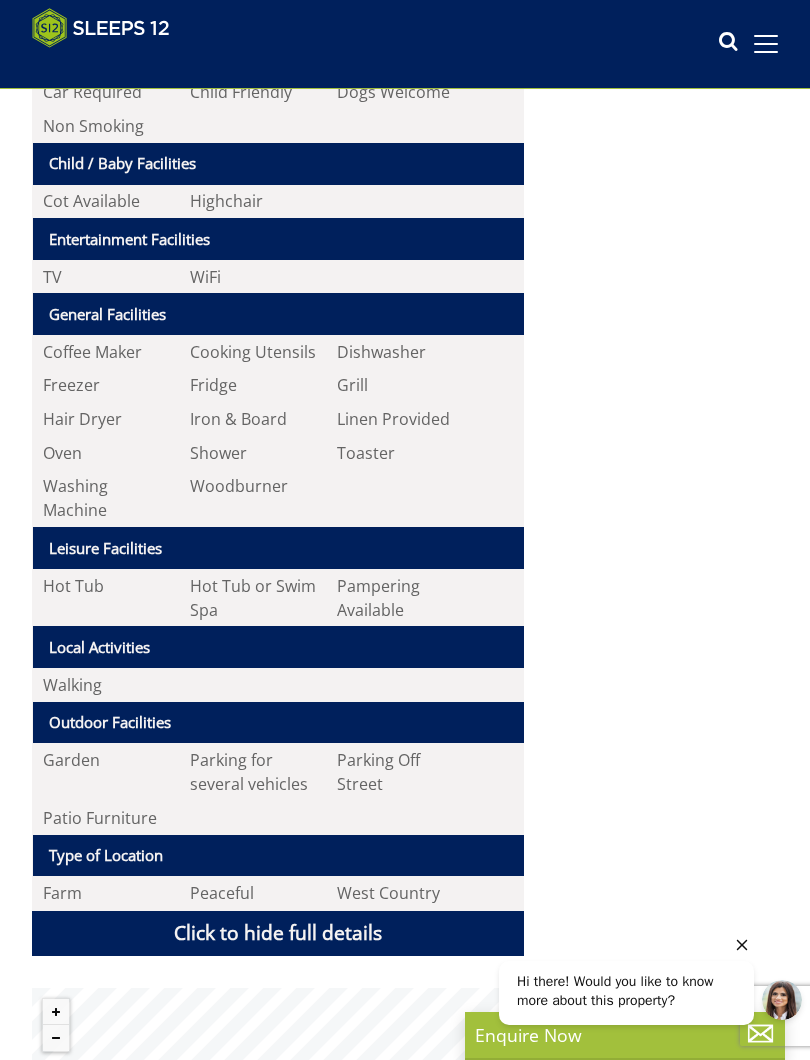 click 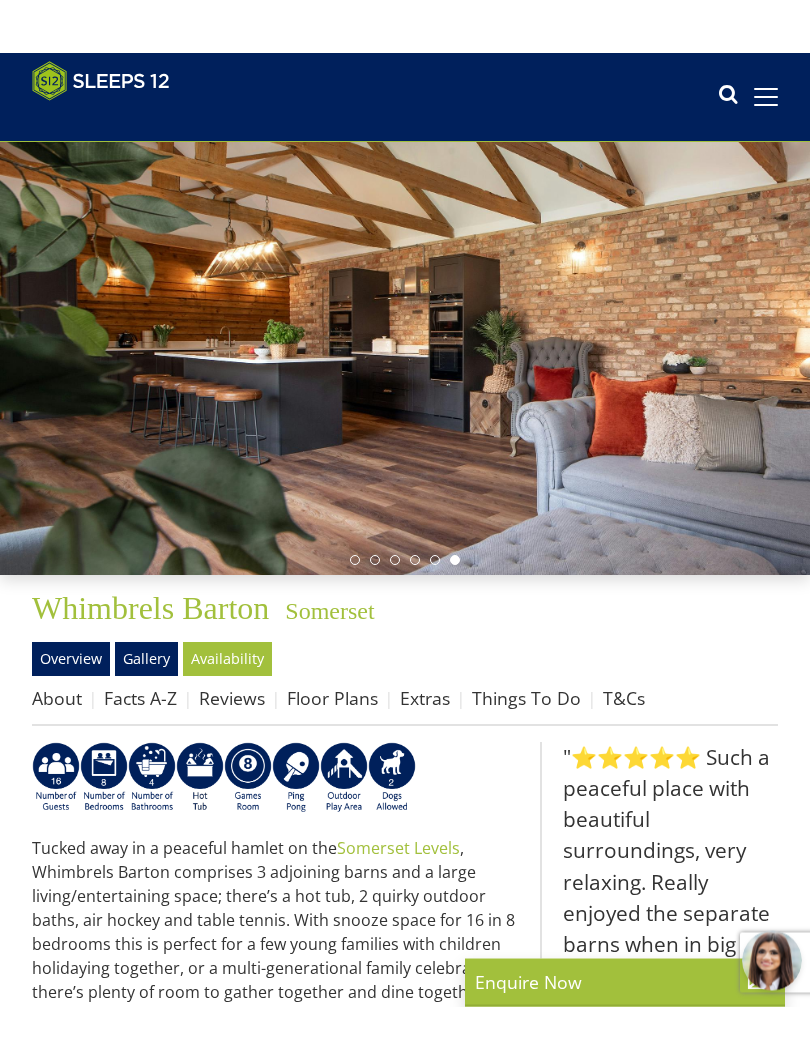 scroll, scrollTop: 0, scrollLeft: 0, axis: both 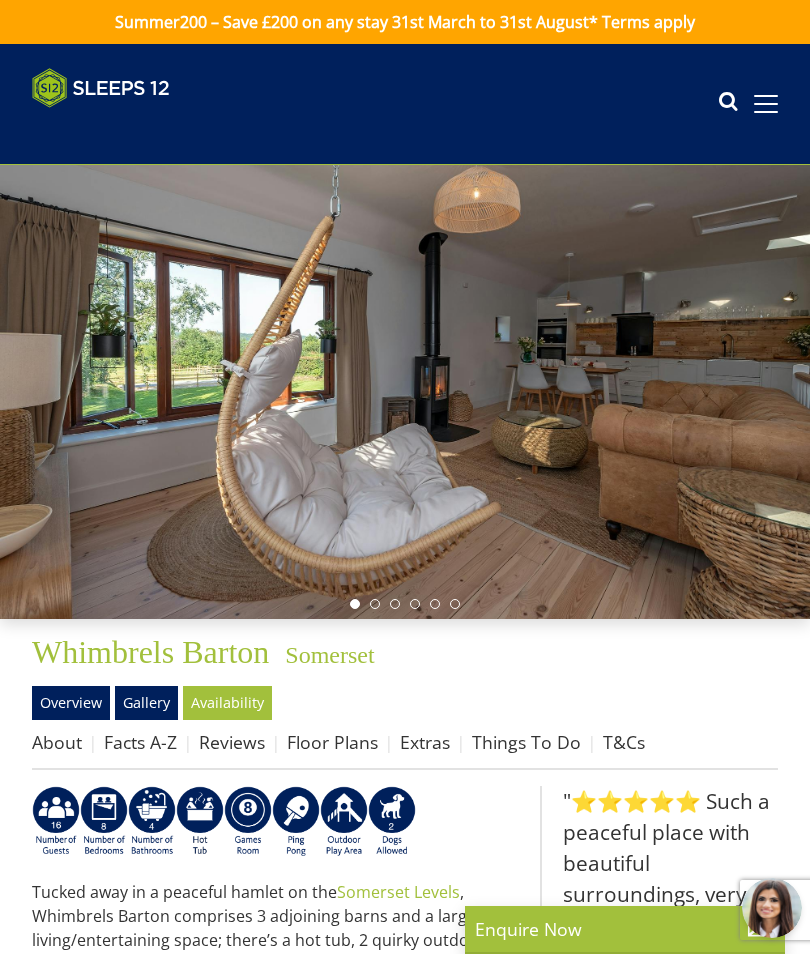 click at bounding box center [766, 104] 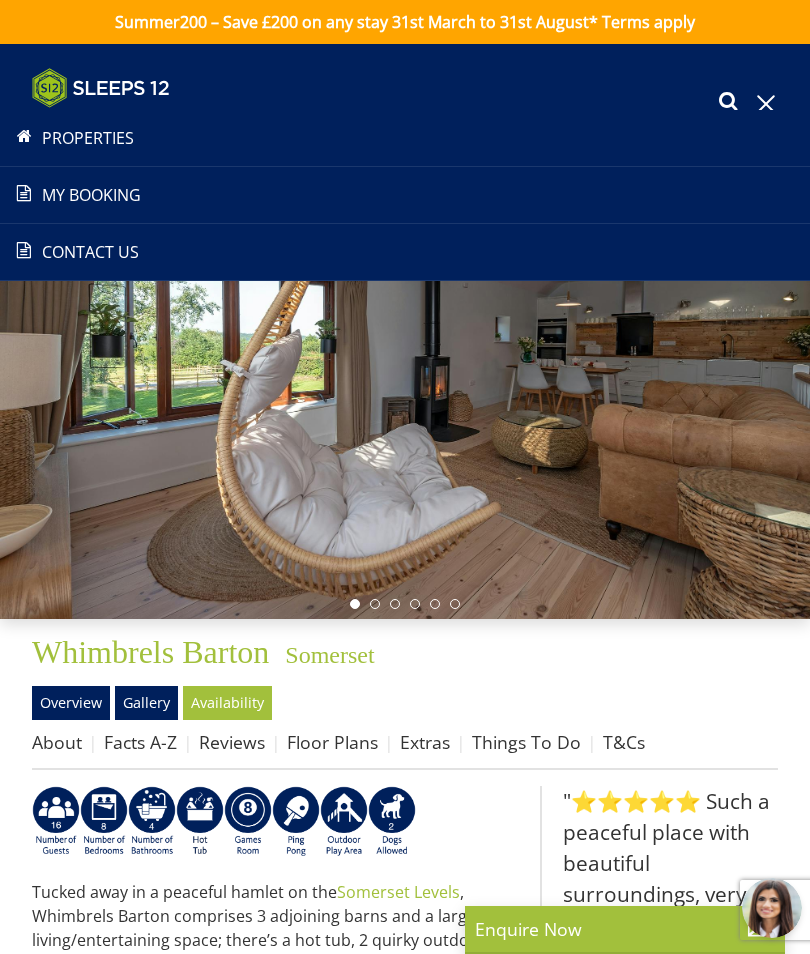 click at bounding box center (766, 104) 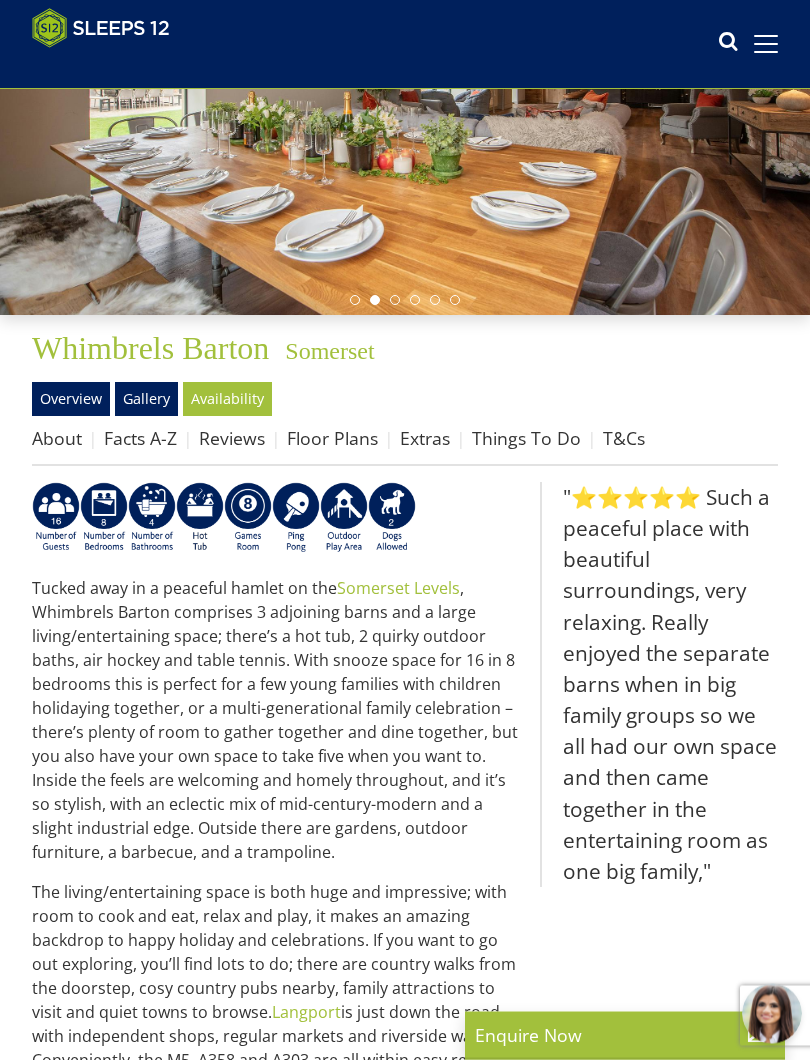 click on "Floor Plans" at bounding box center (332, 439) 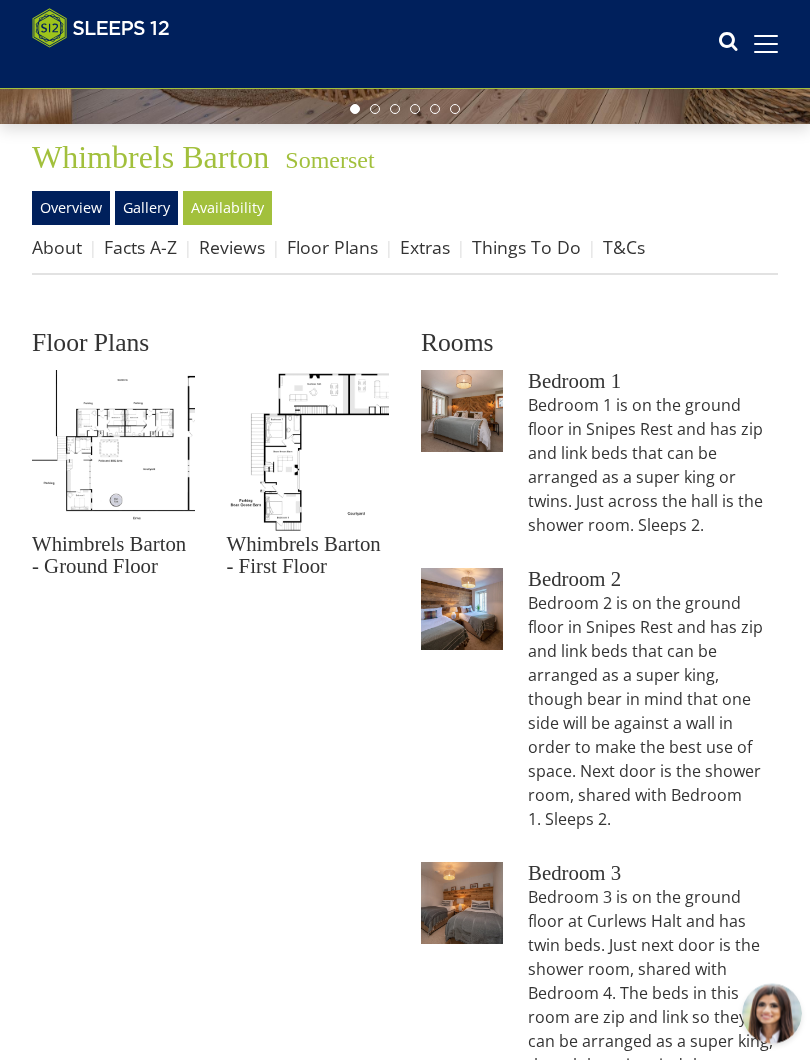 scroll, scrollTop: 463, scrollLeft: 0, axis: vertical 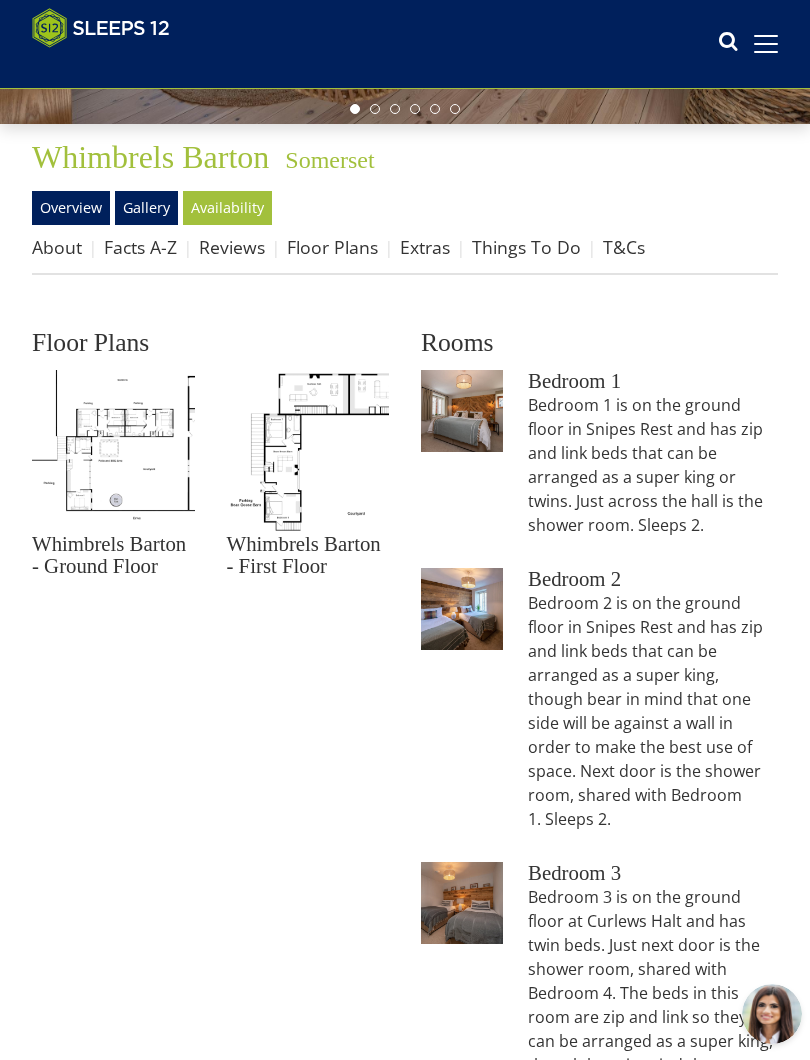 click at bounding box center (113, 451) 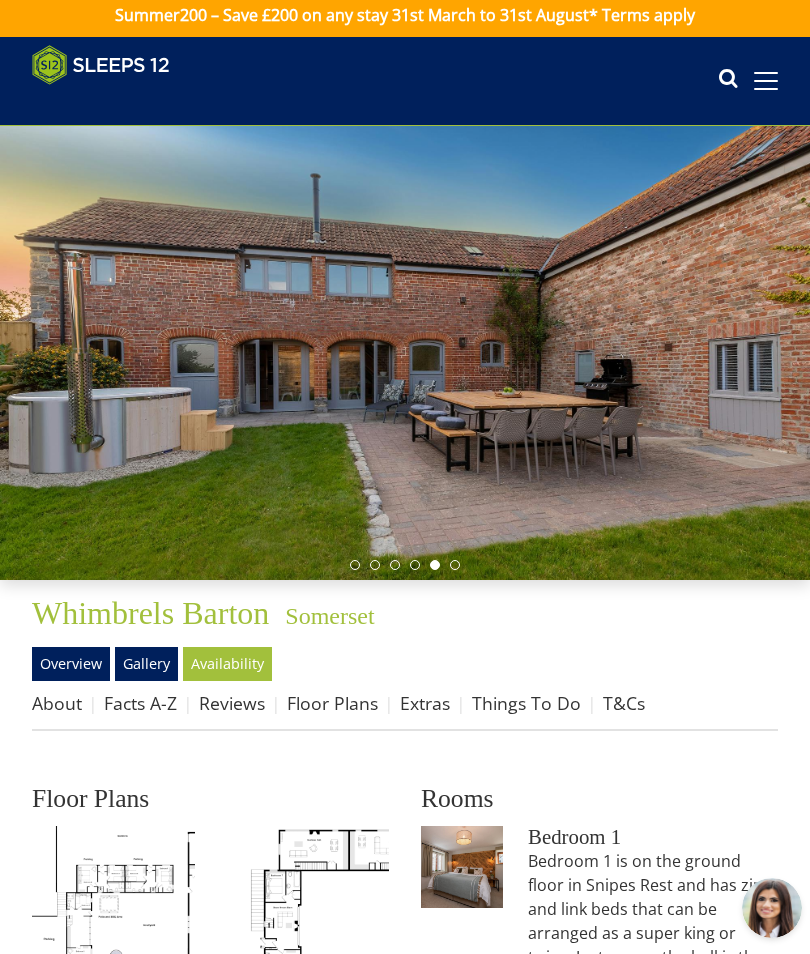 scroll, scrollTop: 5, scrollLeft: 0, axis: vertical 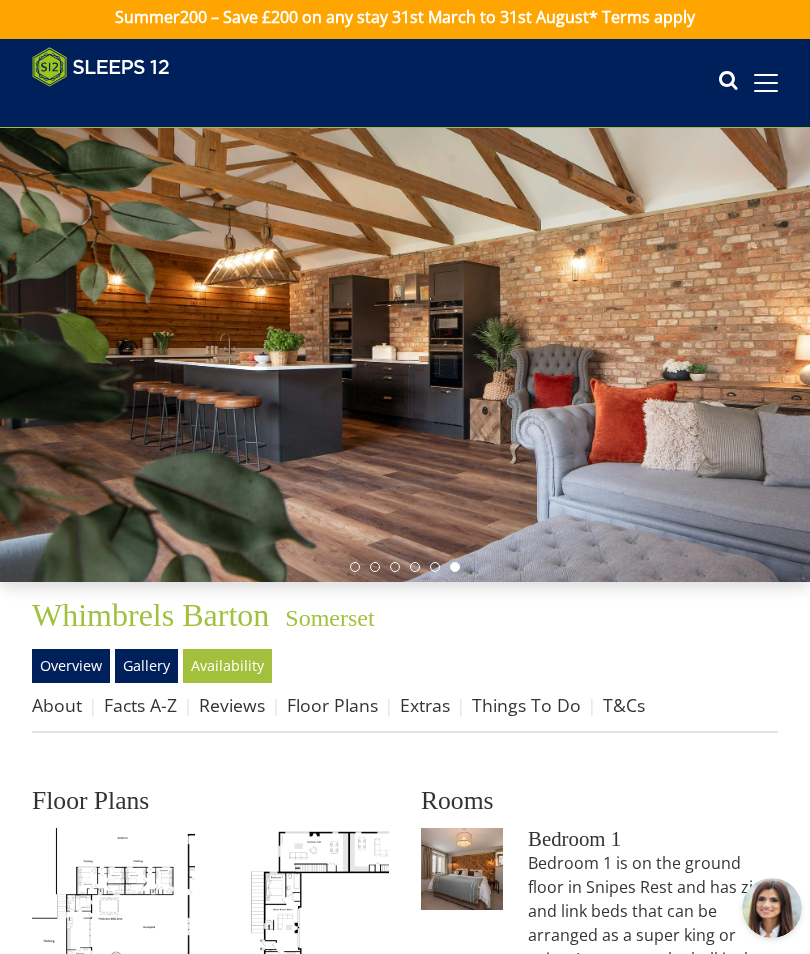 click on "Facts A-Z" at bounding box center [140, 705] 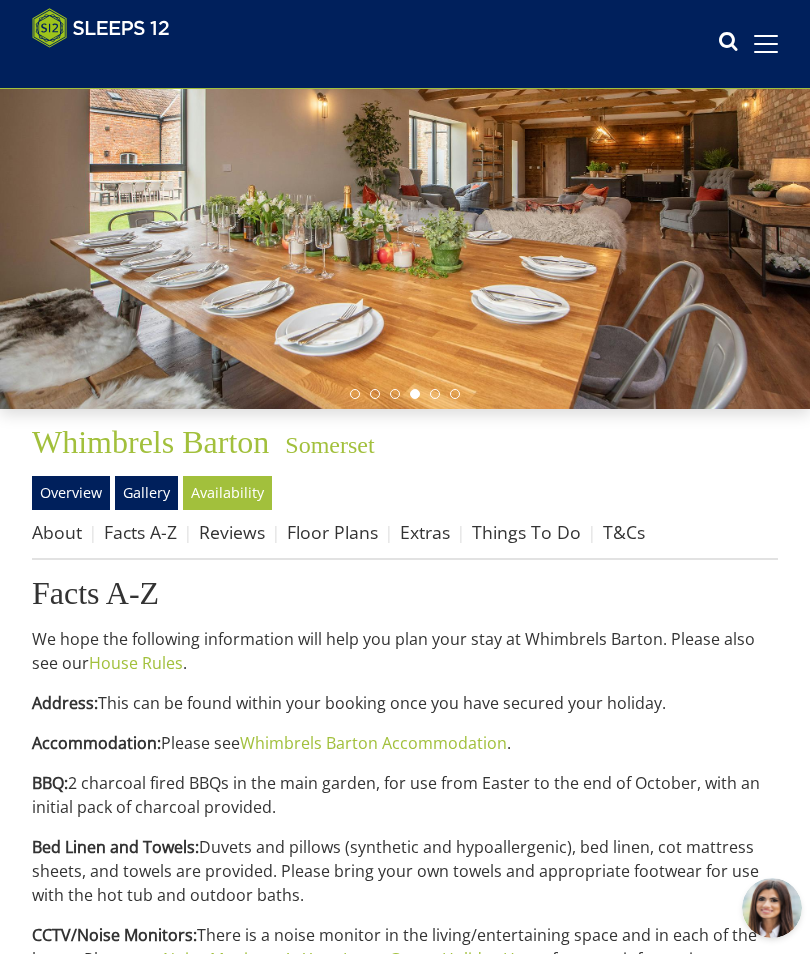 scroll, scrollTop: 177, scrollLeft: 0, axis: vertical 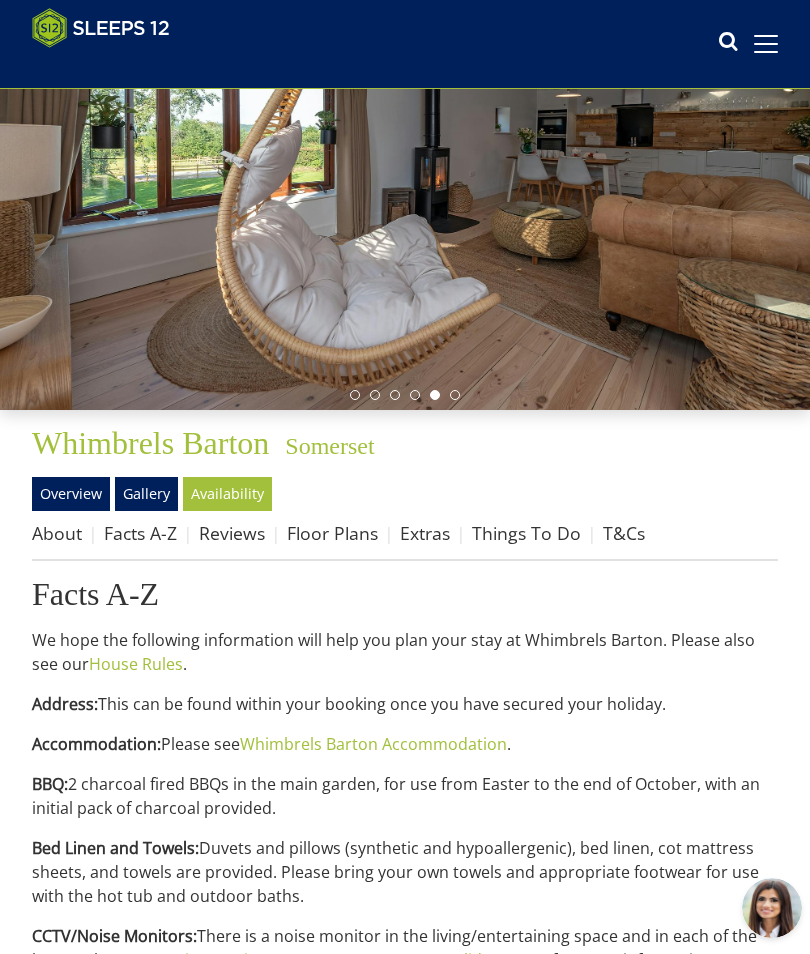 click on "Extras" at bounding box center [425, 533] 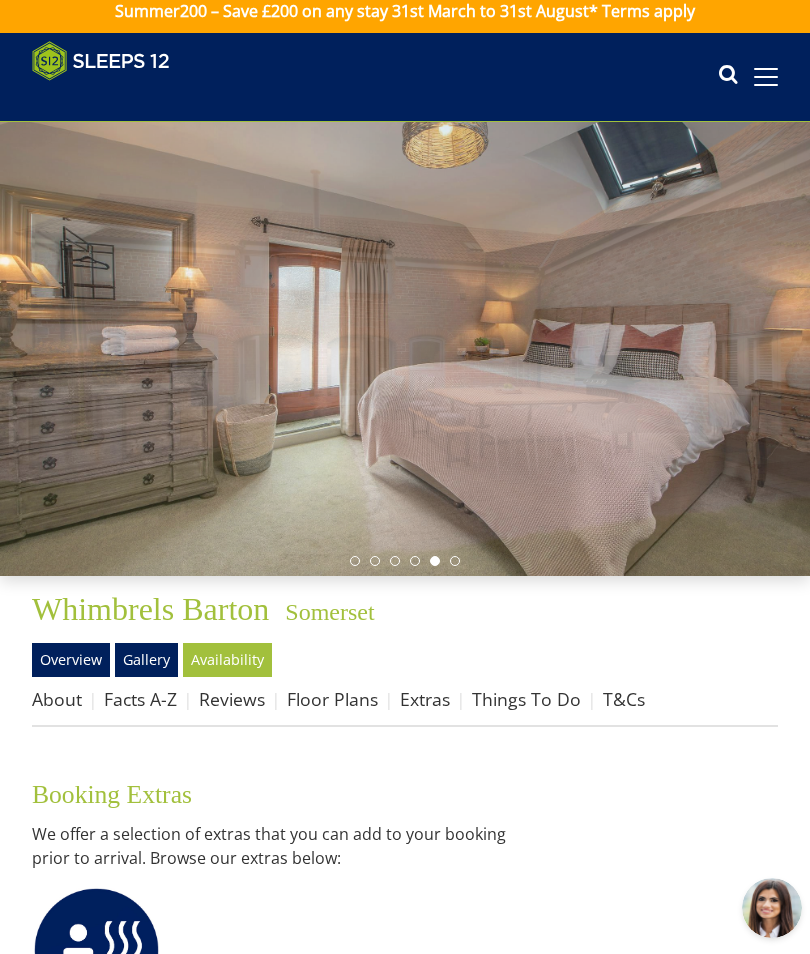 scroll, scrollTop: 0, scrollLeft: 0, axis: both 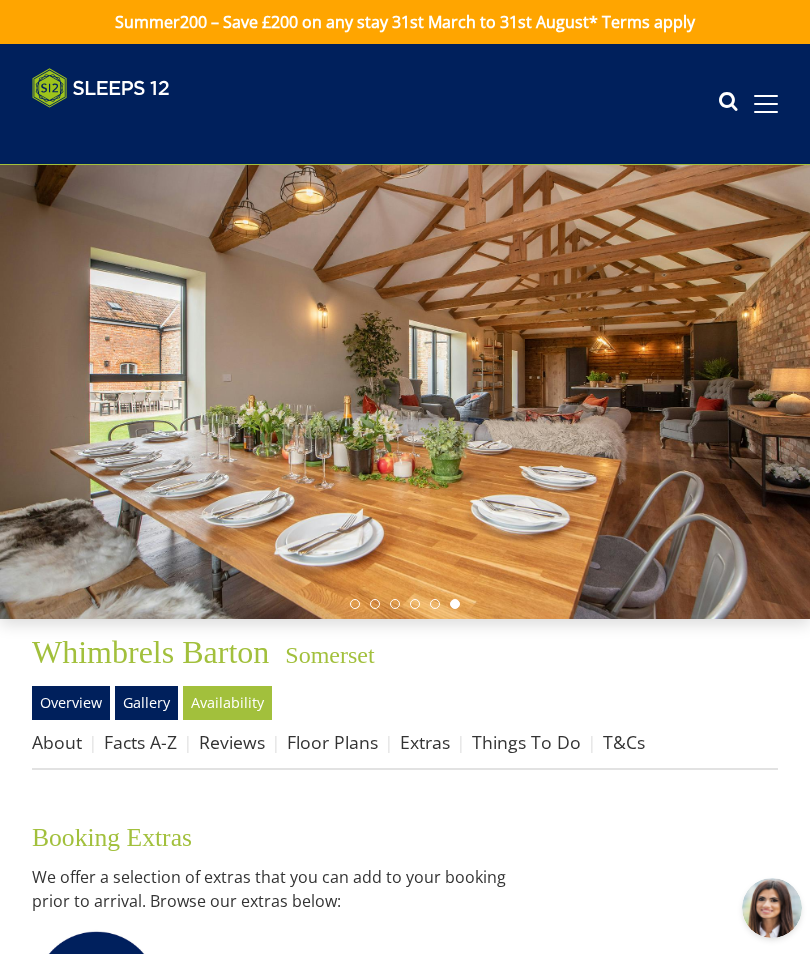 click on "About" at bounding box center [57, 742] 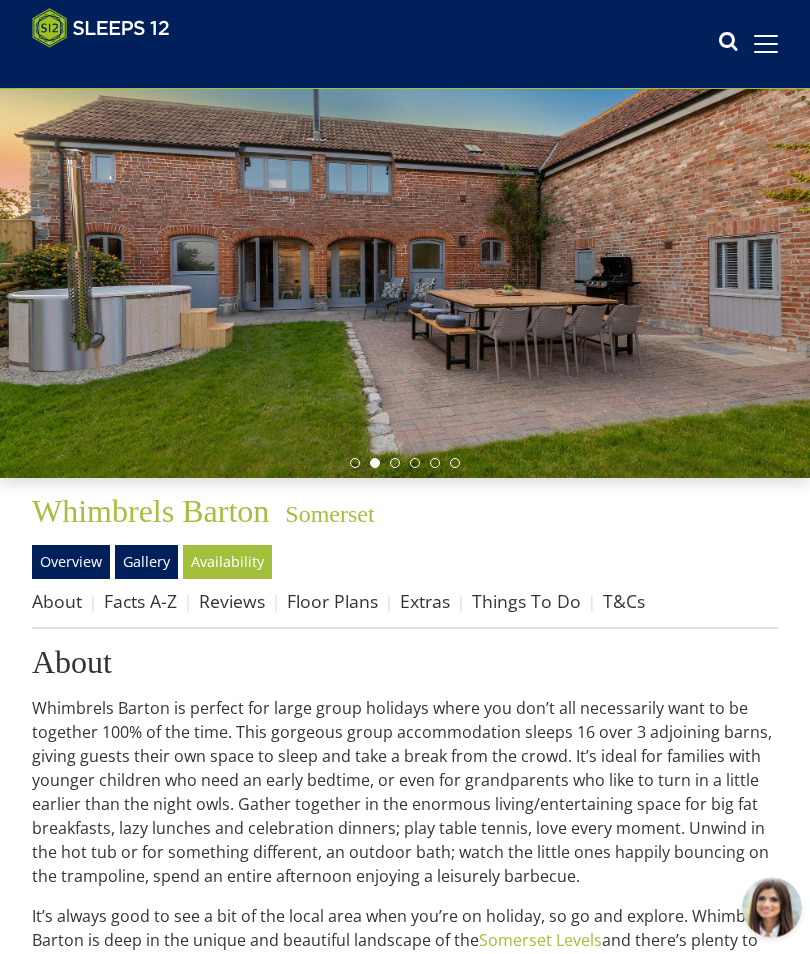 scroll, scrollTop: 0, scrollLeft: 0, axis: both 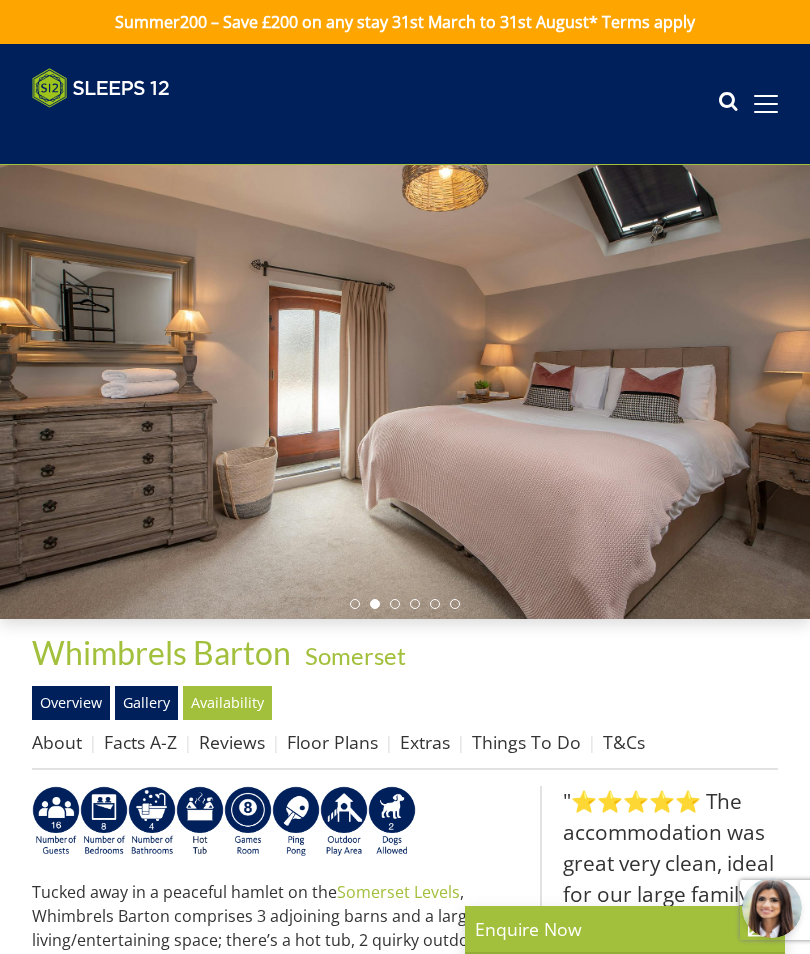 click on "Availability" at bounding box center (227, 703) 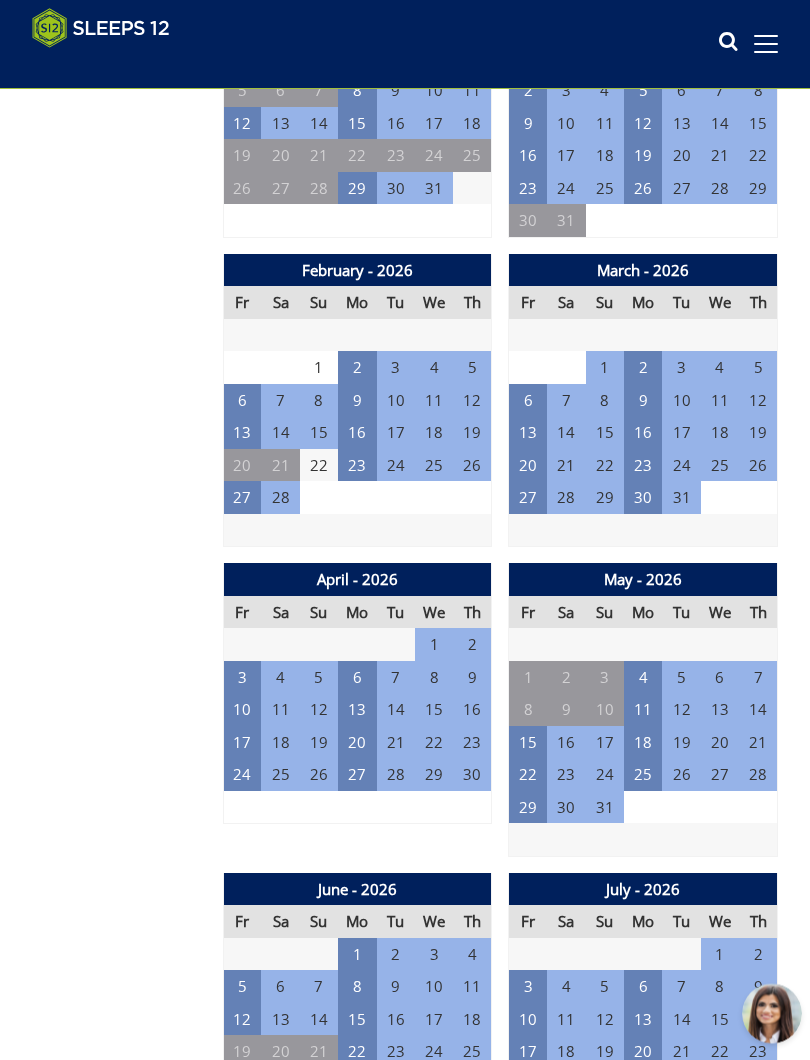 scroll, scrollTop: 1396, scrollLeft: 0, axis: vertical 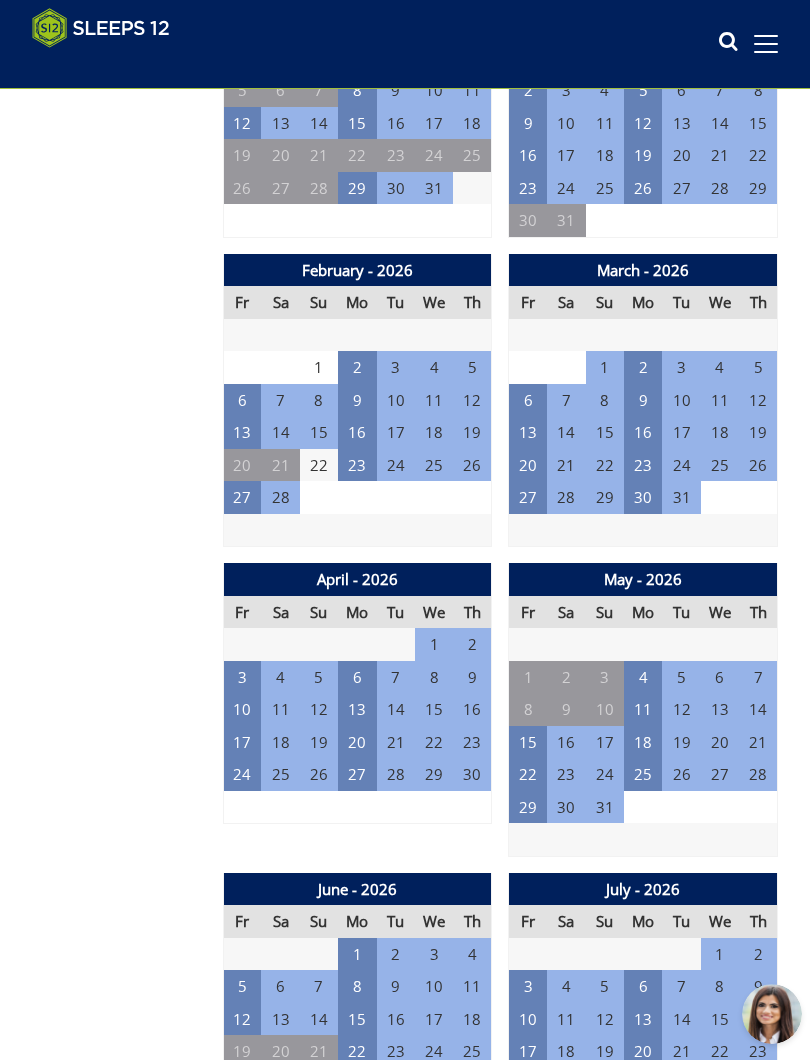 click on "3" at bounding box center [242, 677] 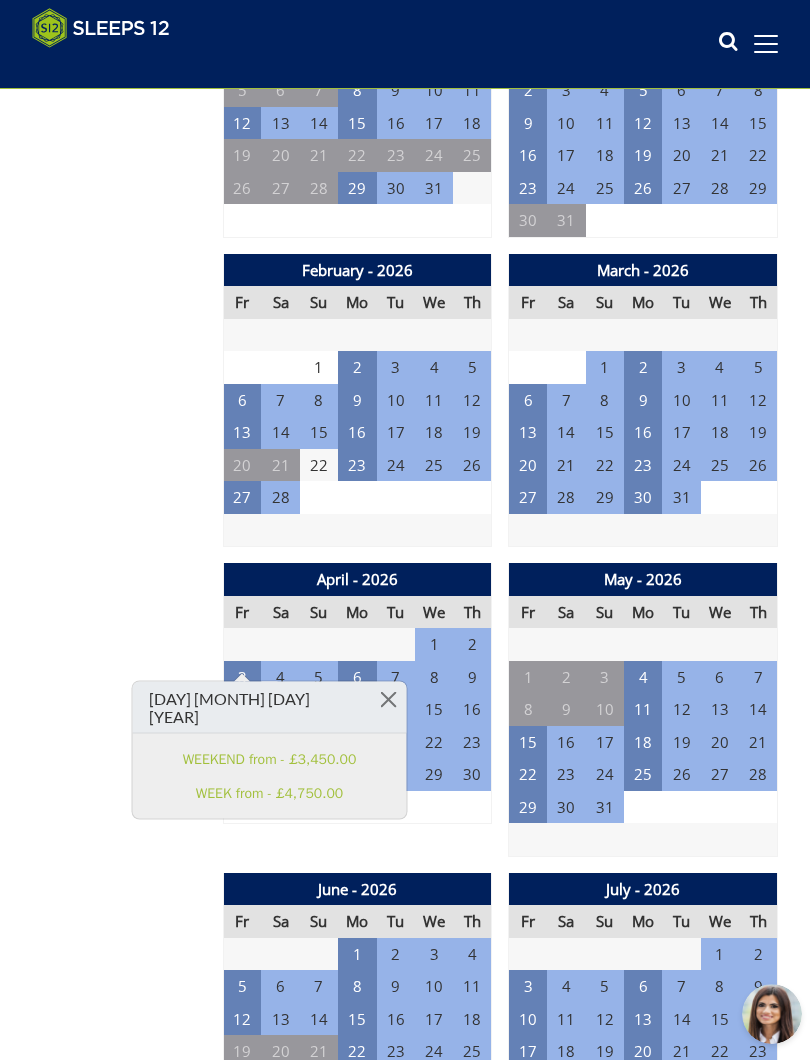 click on "WEEKEND from  - £3,450.00" at bounding box center (270, 759) 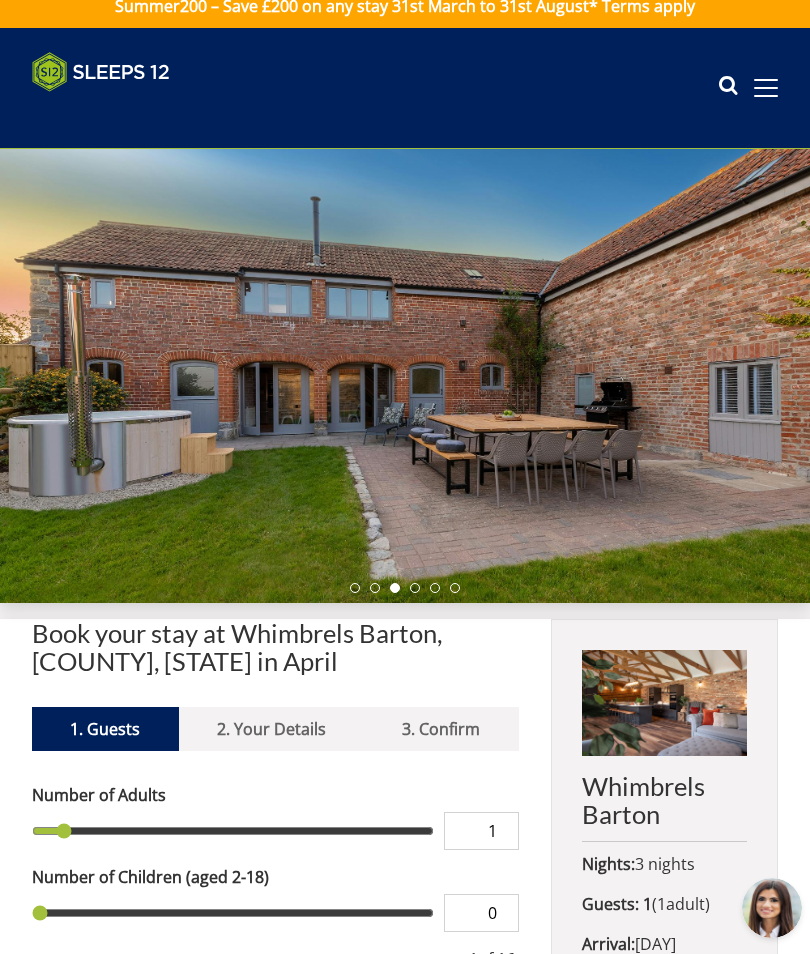 scroll, scrollTop: 0, scrollLeft: 0, axis: both 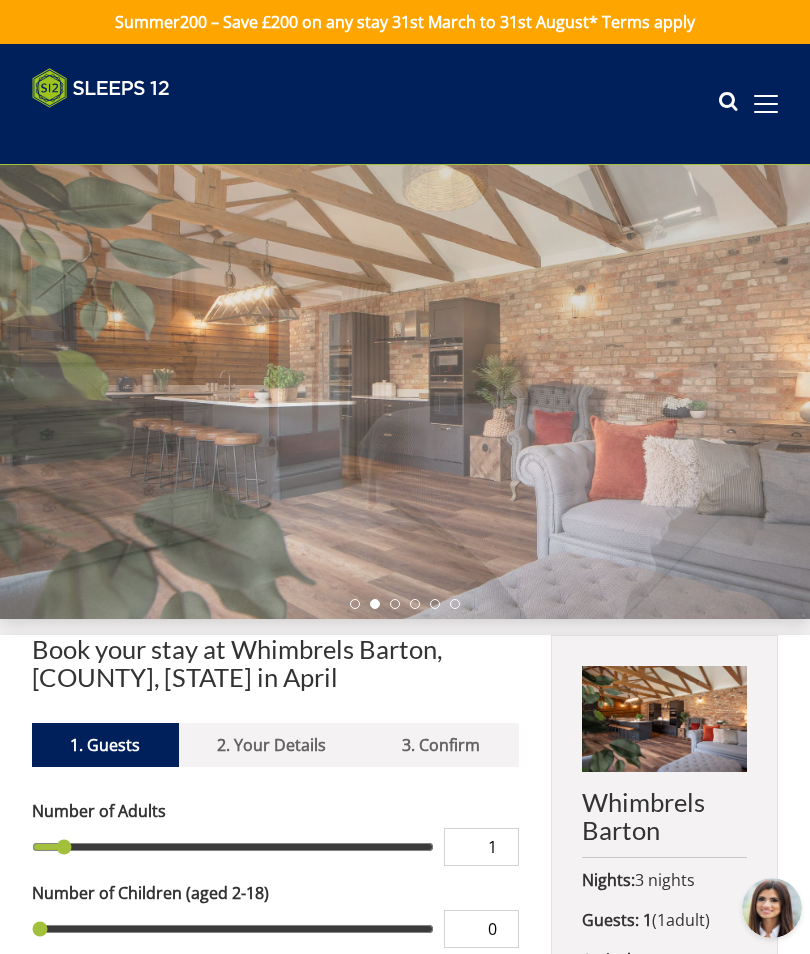 click at bounding box center [405, 392] 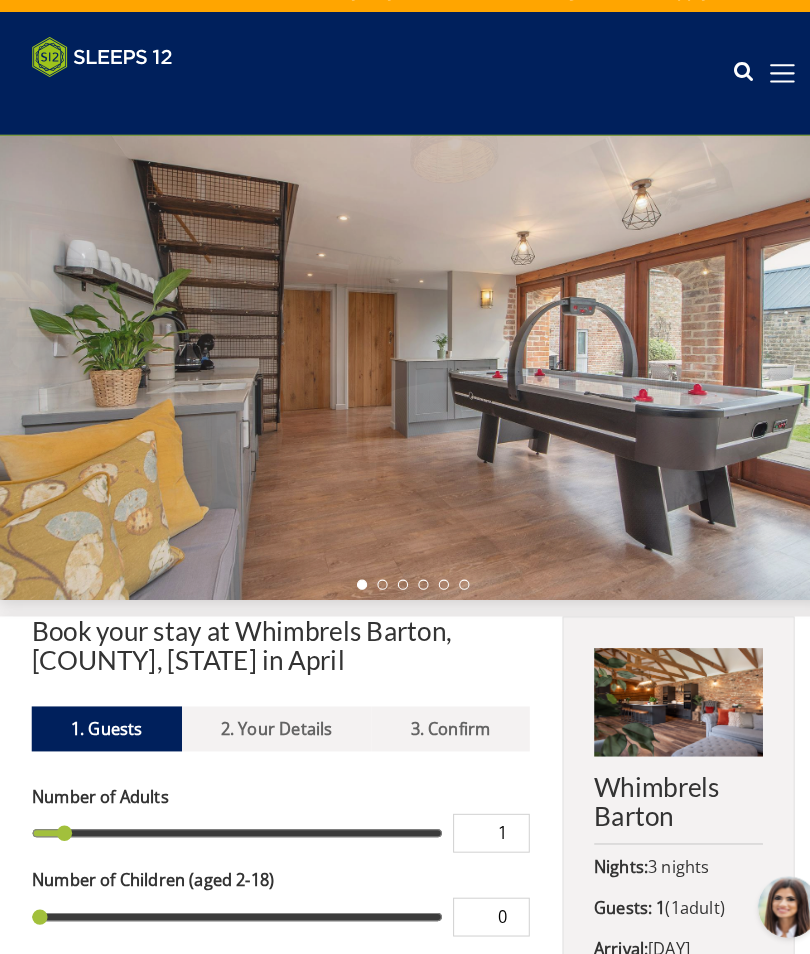 scroll, scrollTop: 12, scrollLeft: 0, axis: vertical 